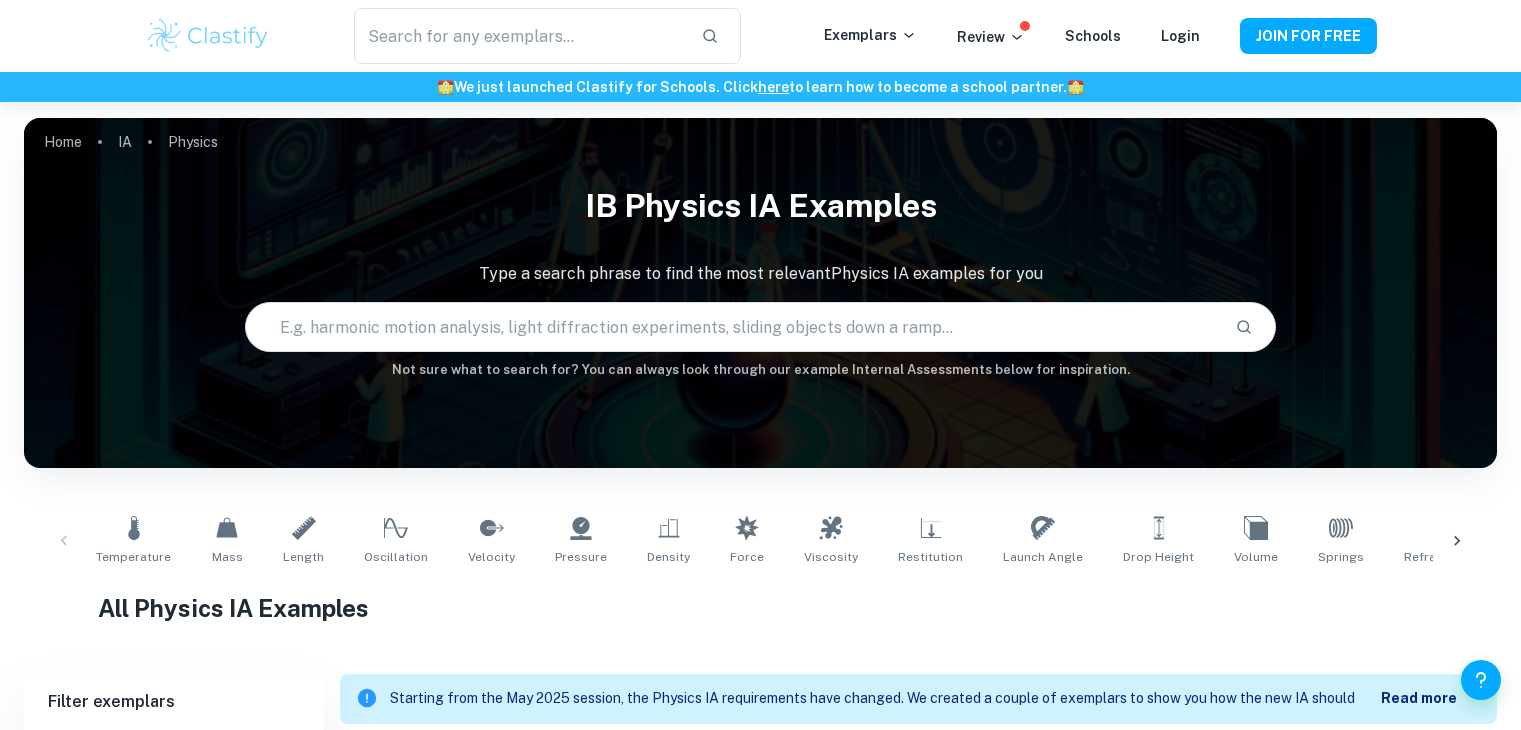 scroll, scrollTop: 0, scrollLeft: 0, axis: both 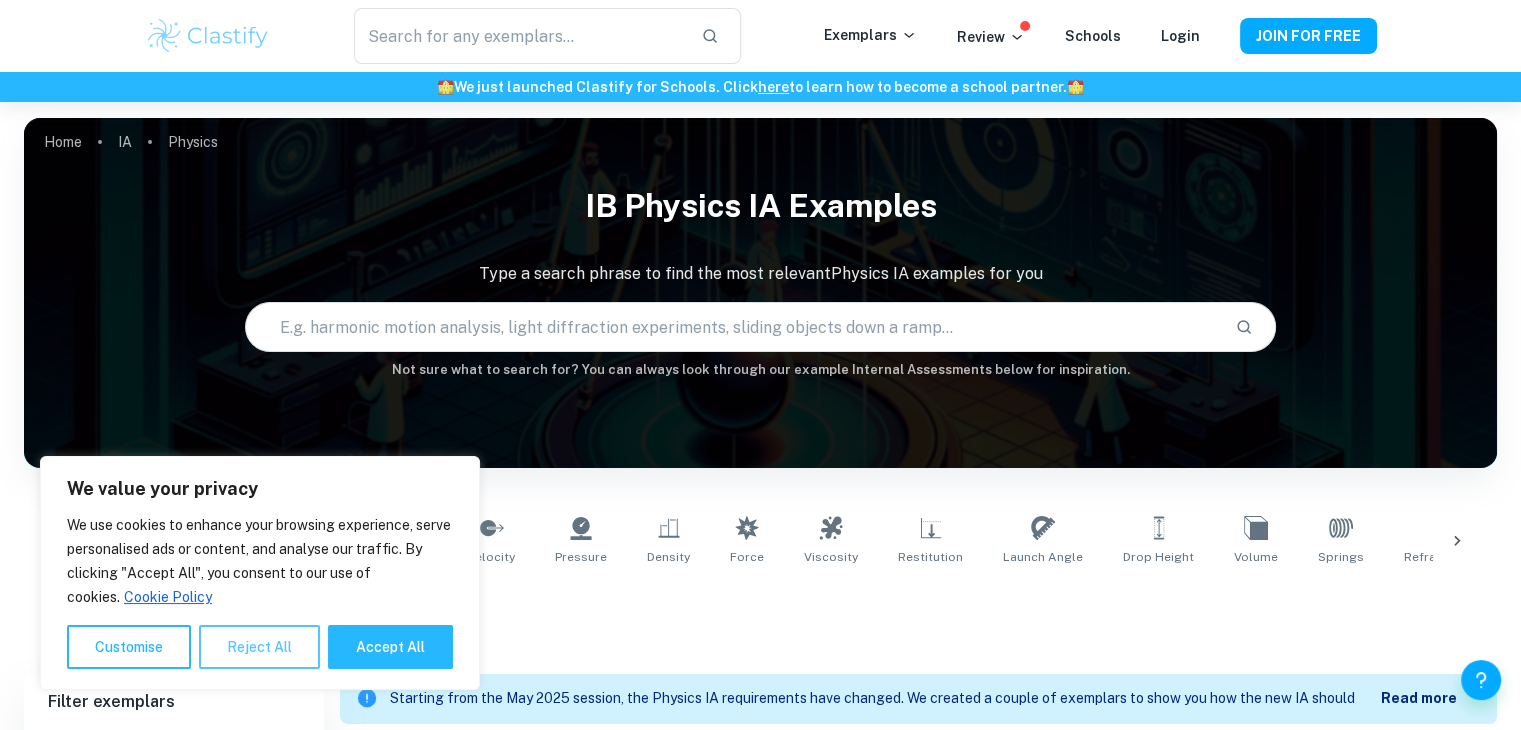 drag, startPoint x: 0, startPoint y: 0, endPoint x: 281, endPoint y: 653, distance: 710.8938 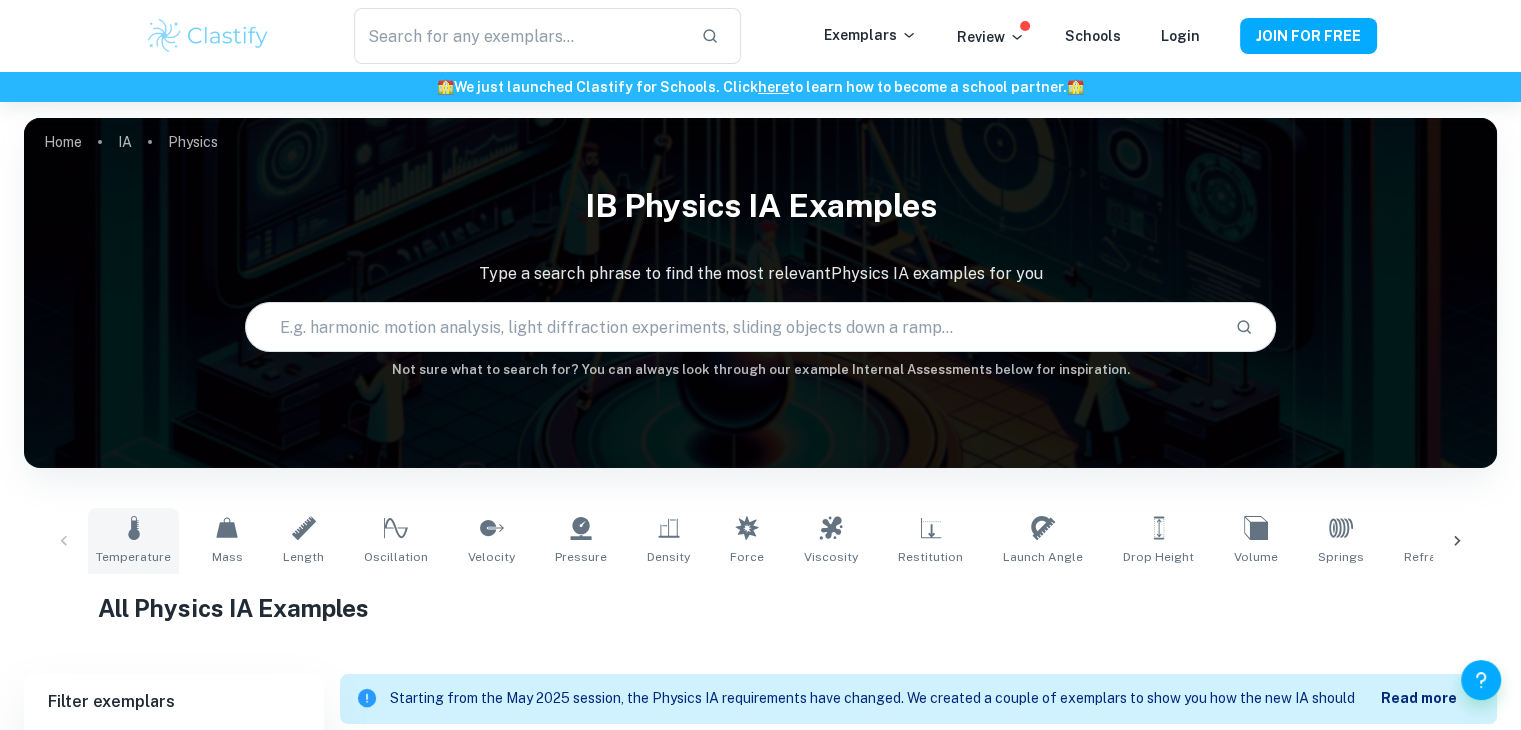 click on "Temperature" at bounding box center (133, 541) 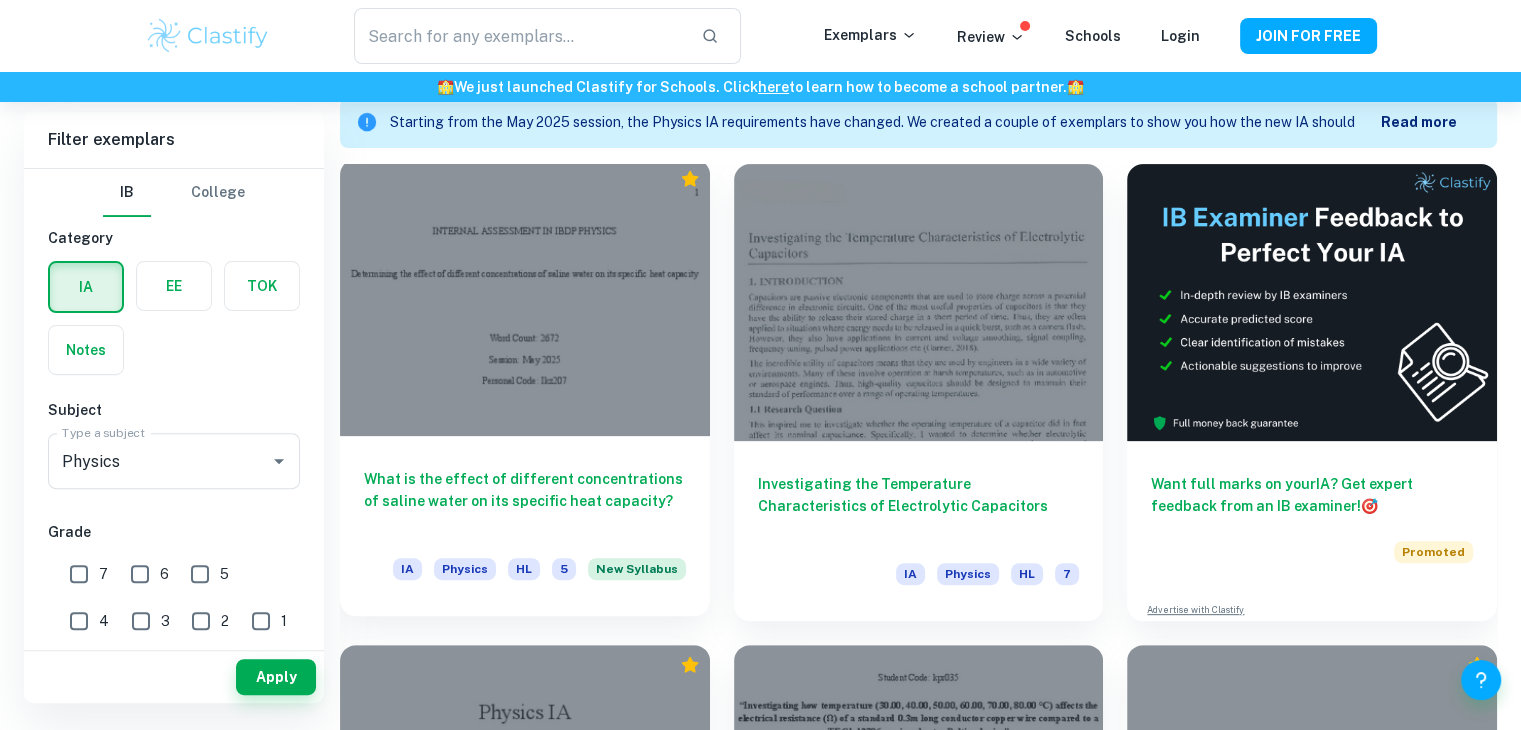 scroll, scrollTop: 528, scrollLeft: 0, axis: vertical 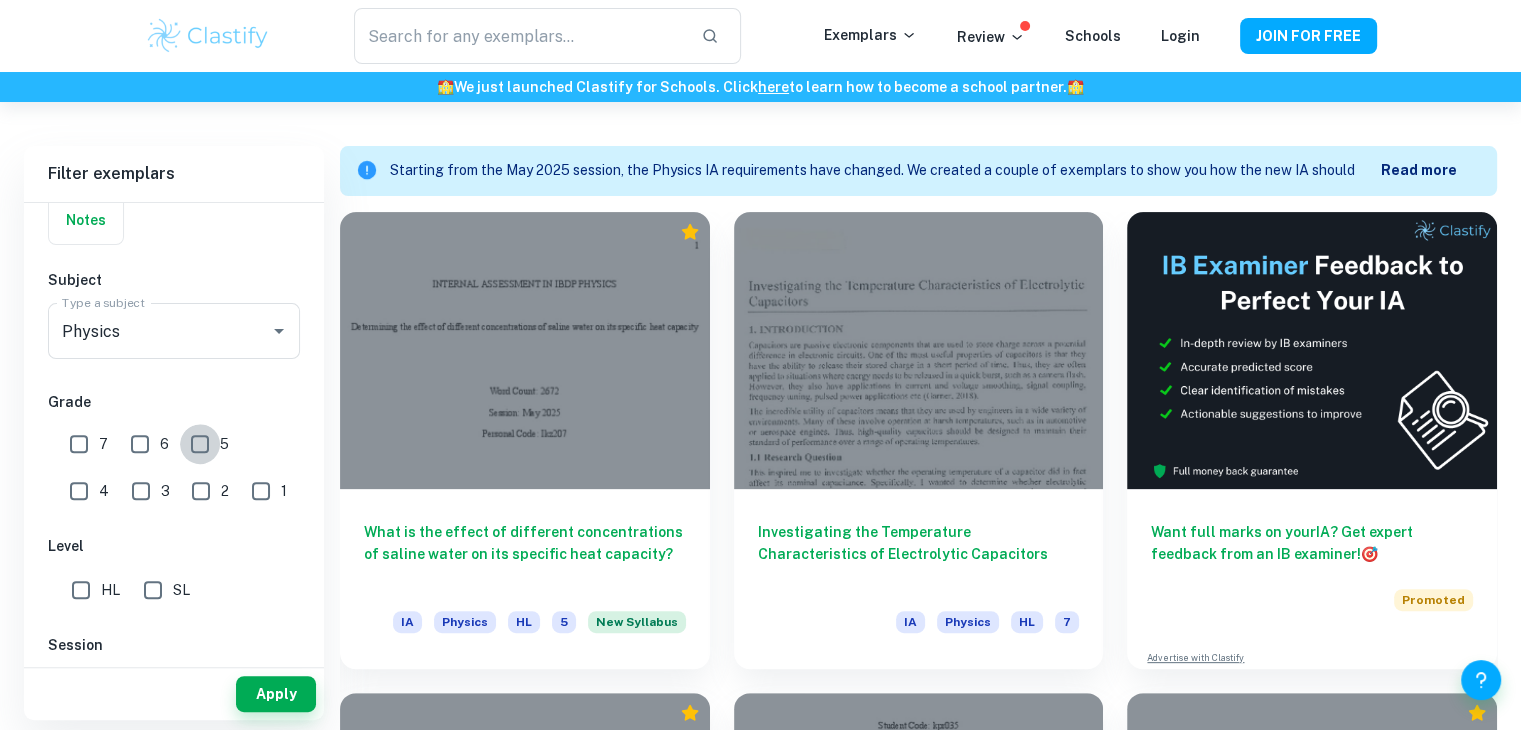 click on "5" at bounding box center [200, 444] 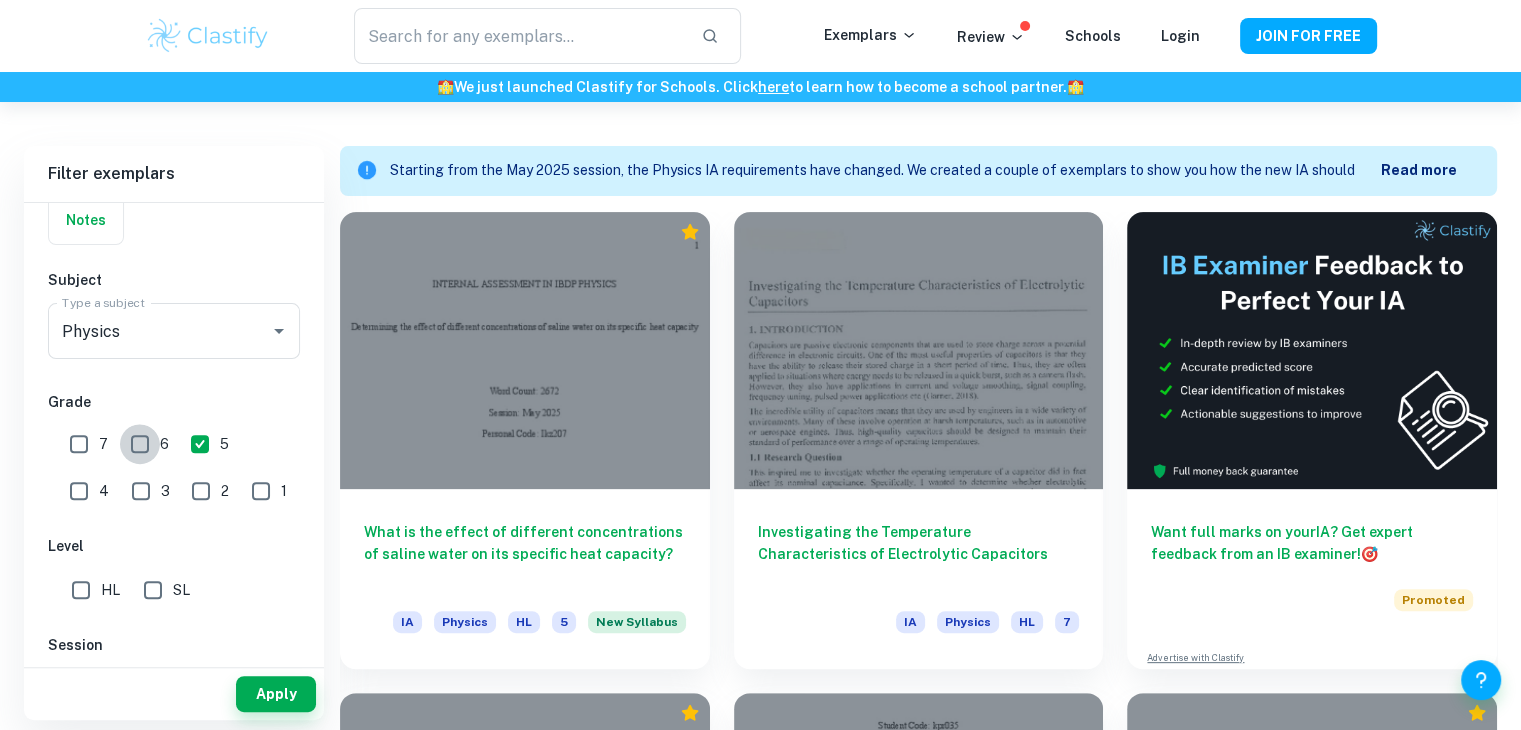 click on "6" at bounding box center (140, 444) 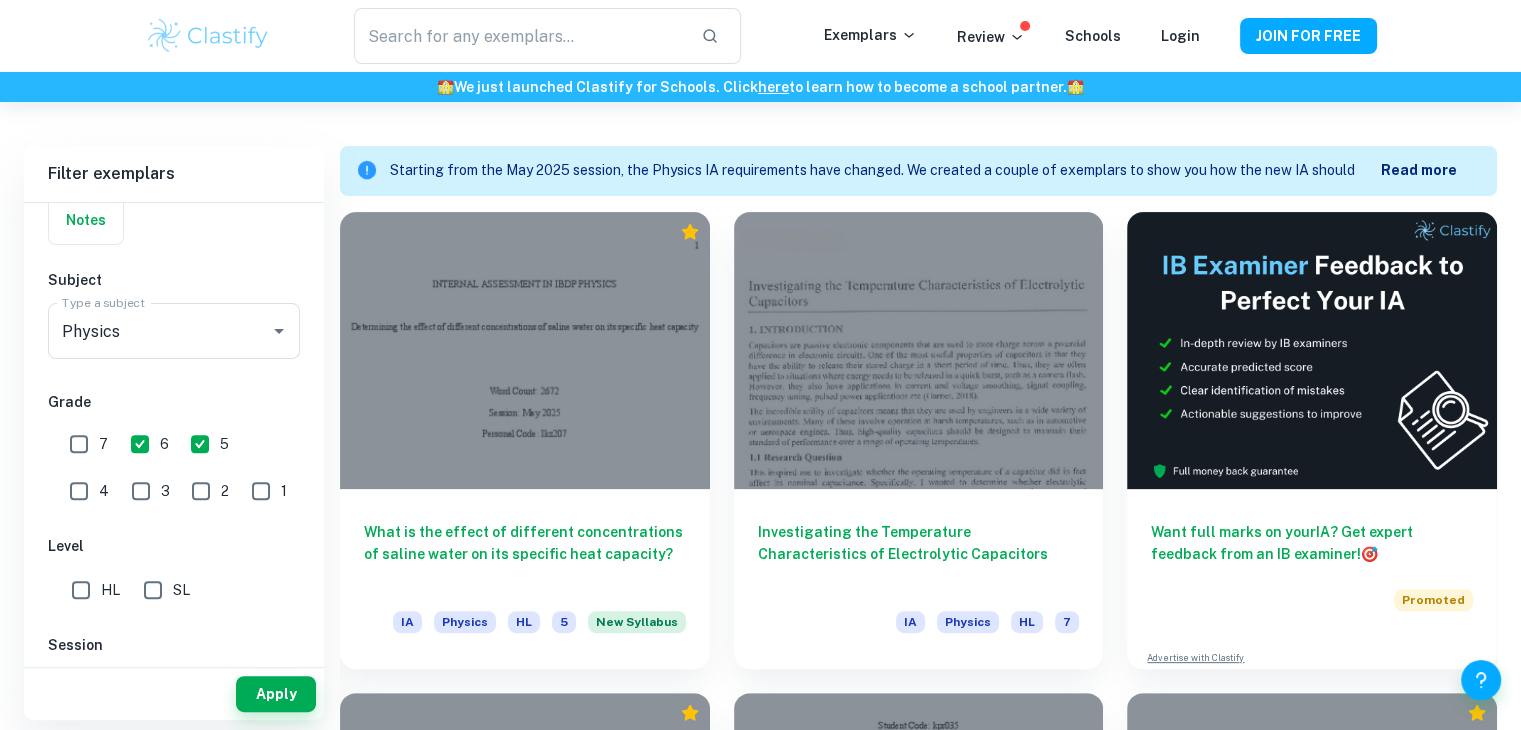 click on "7" at bounding box center [79, 444] 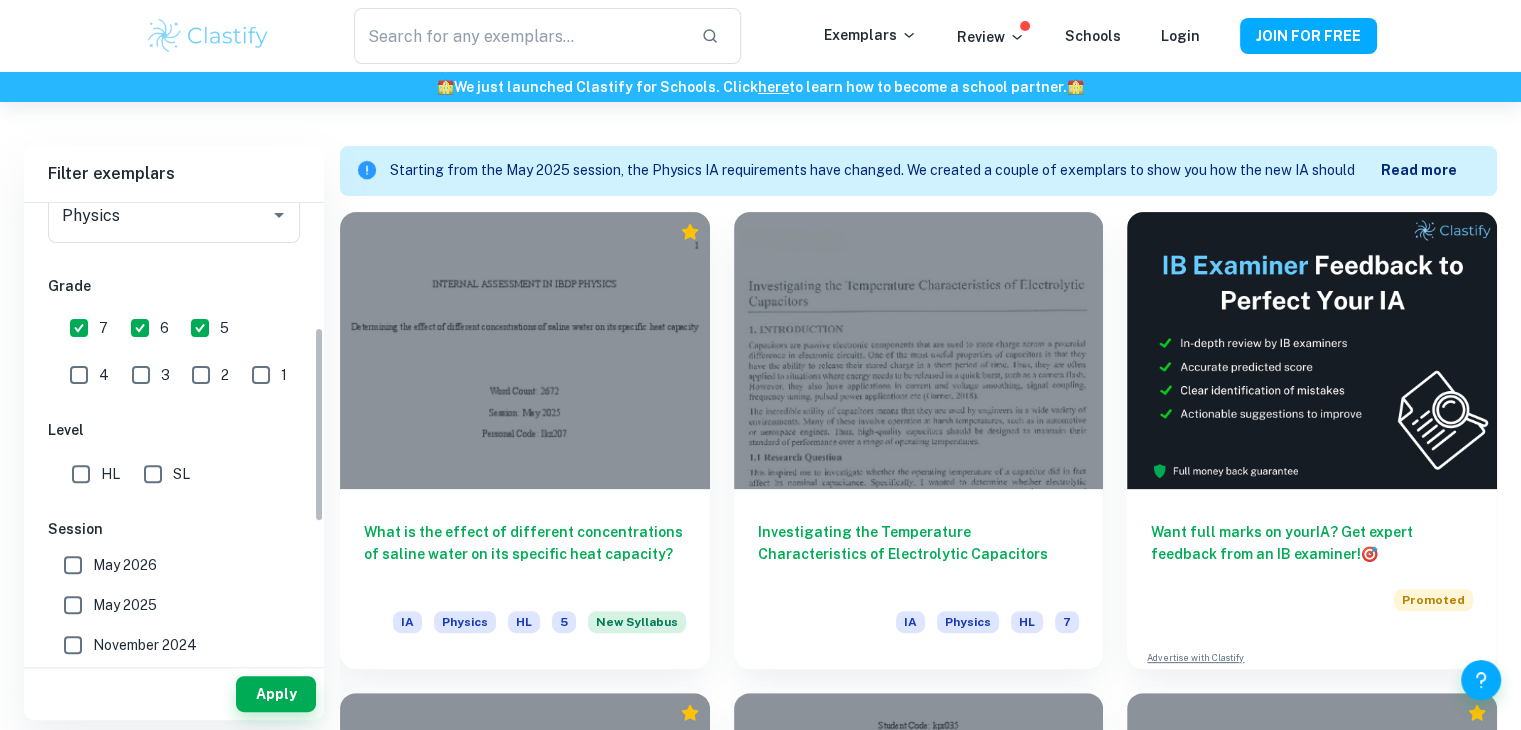 scroll, scrollTop: 318, scrollLeft: 0, axis: vertical 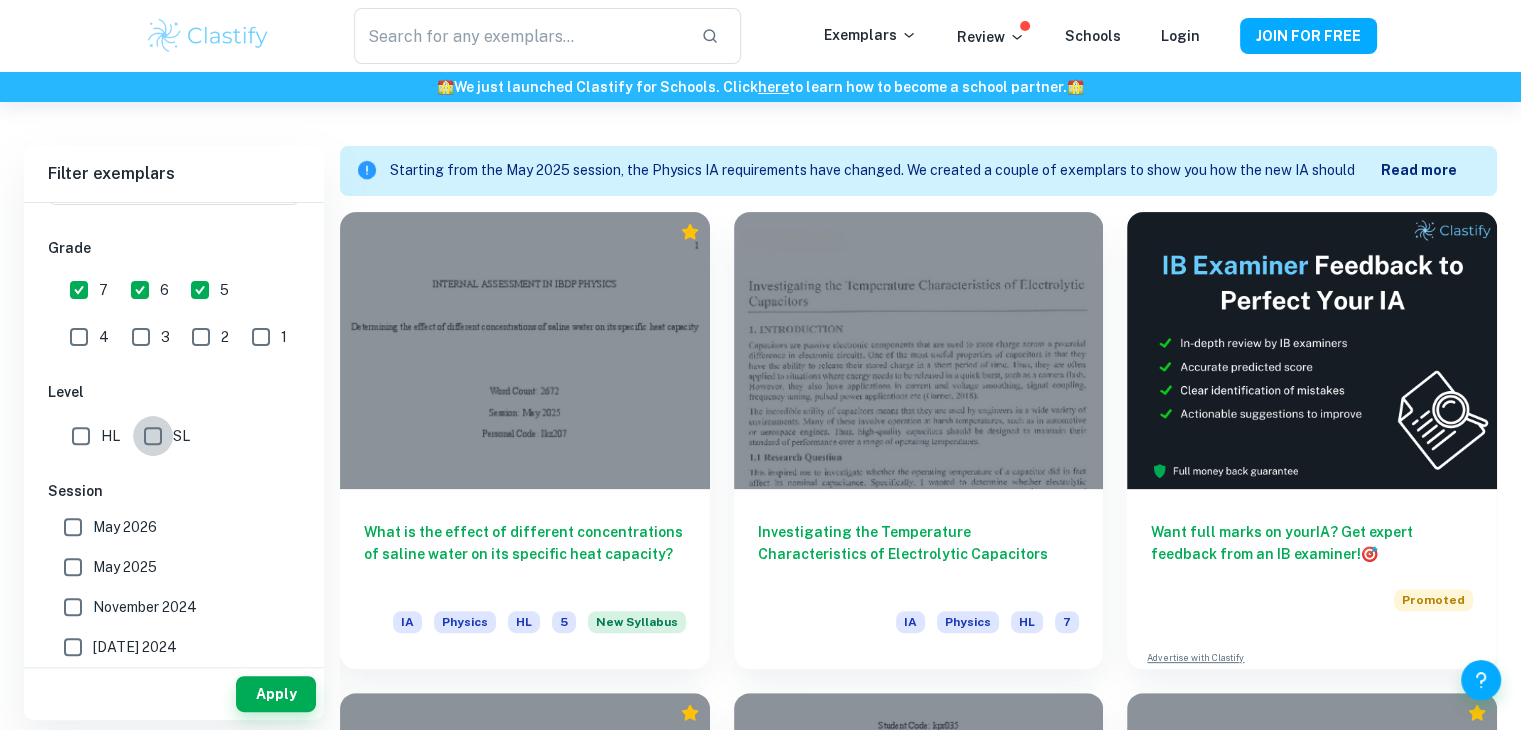 click on "SL" at bounding box center (153, 436) 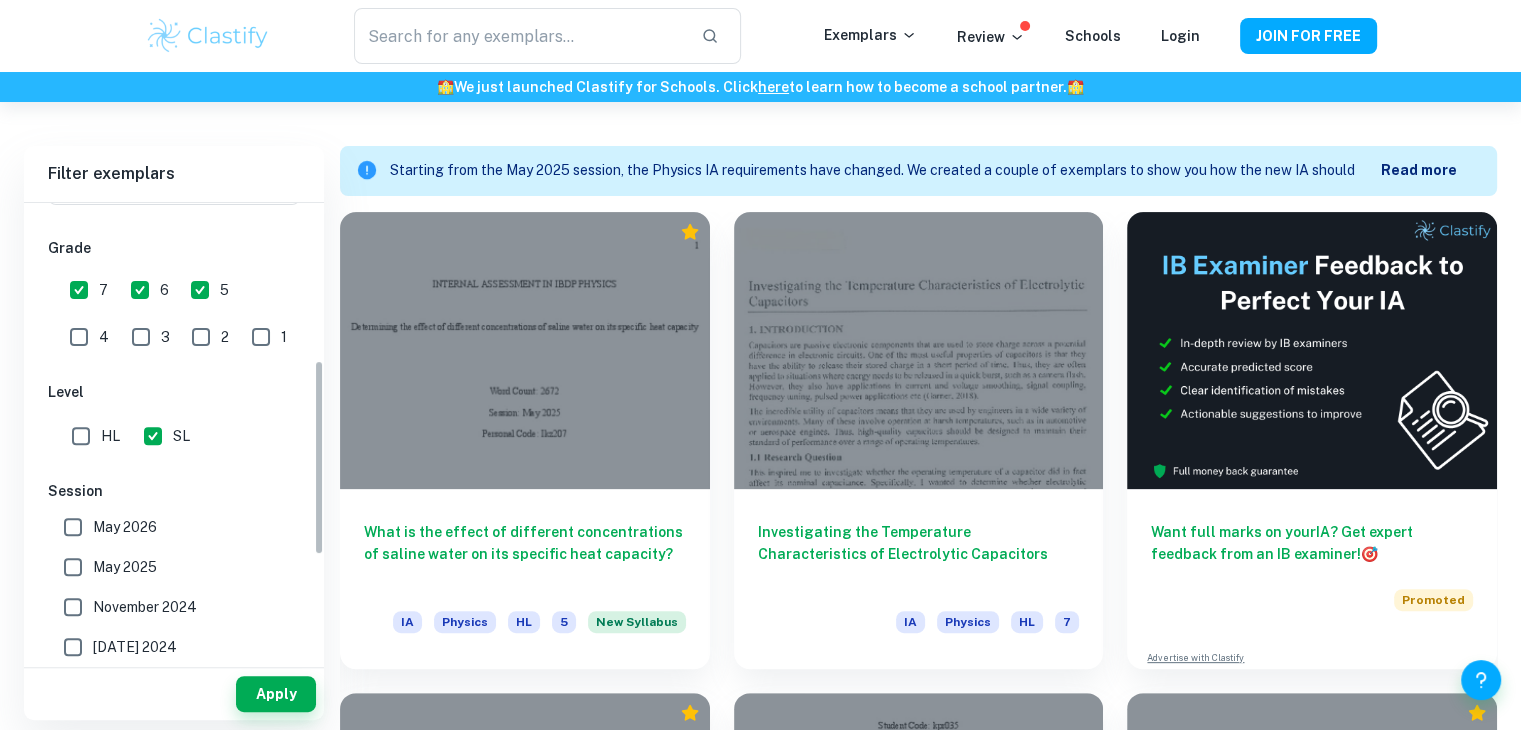 scroll, scrollTop: 374, scrollLeft: 0, axis: vertical 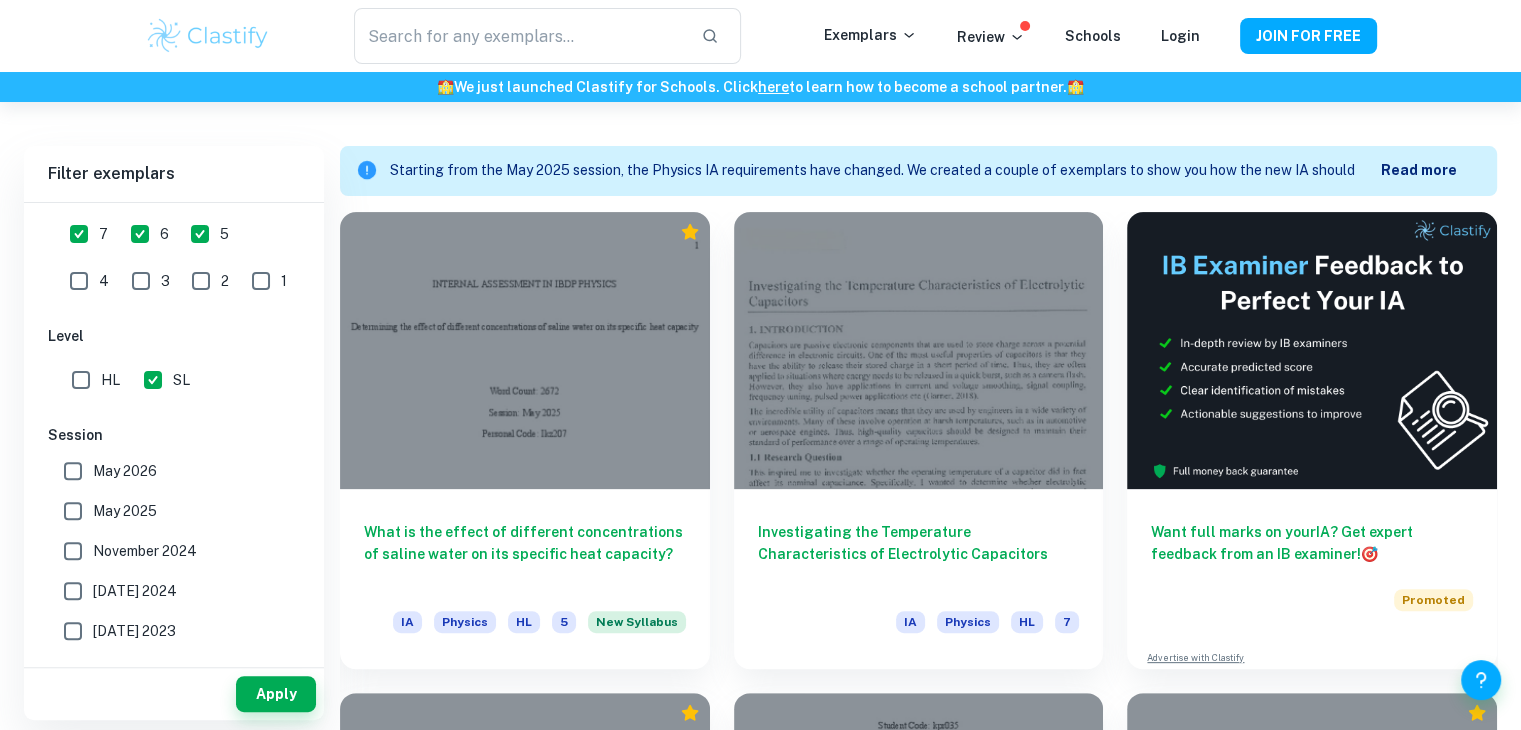 click on "HL" at bounding box center [81, 380] 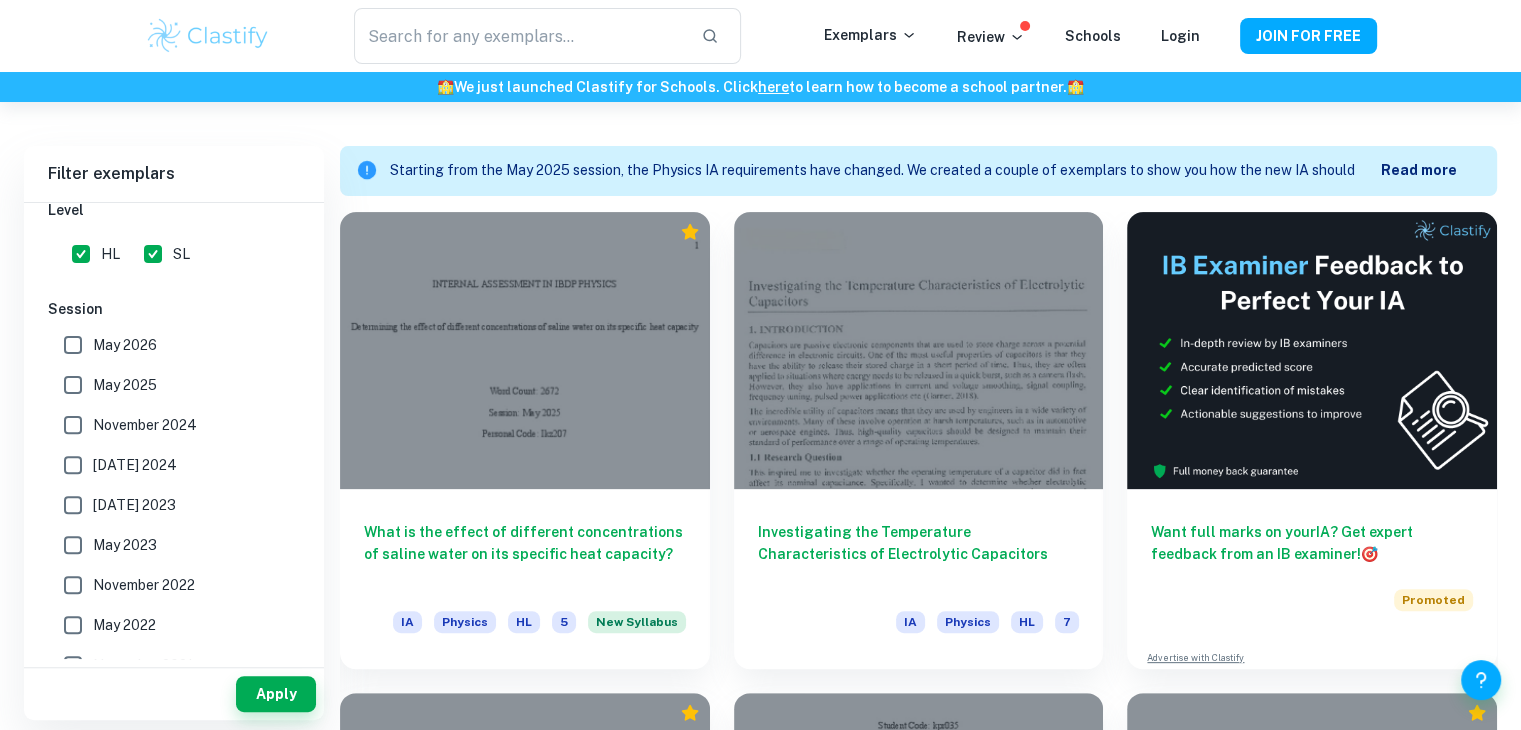 scroll, scrollTop: 604, scrollLeft: 0, axis: vertical 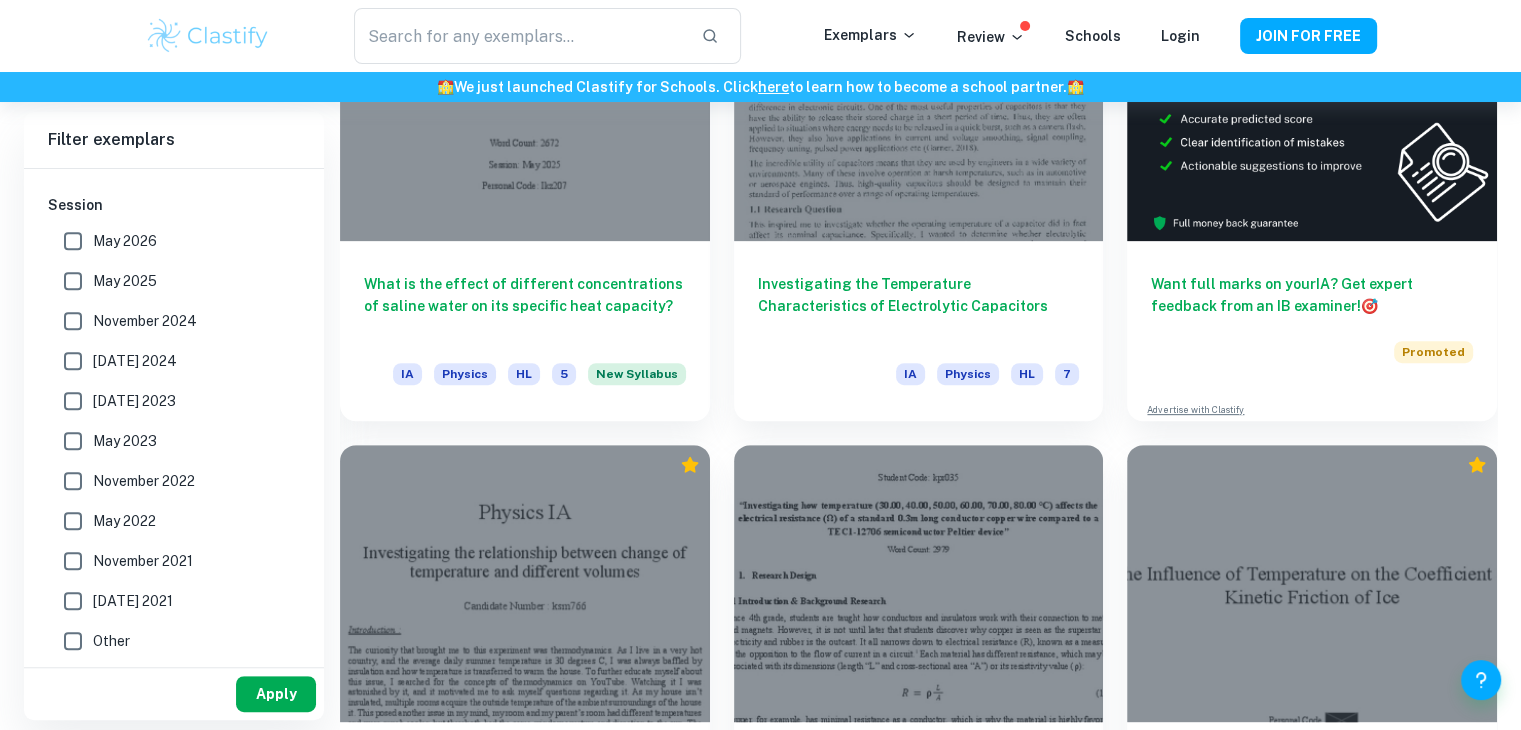 click on "Apply" at bounding box center [276, 694] 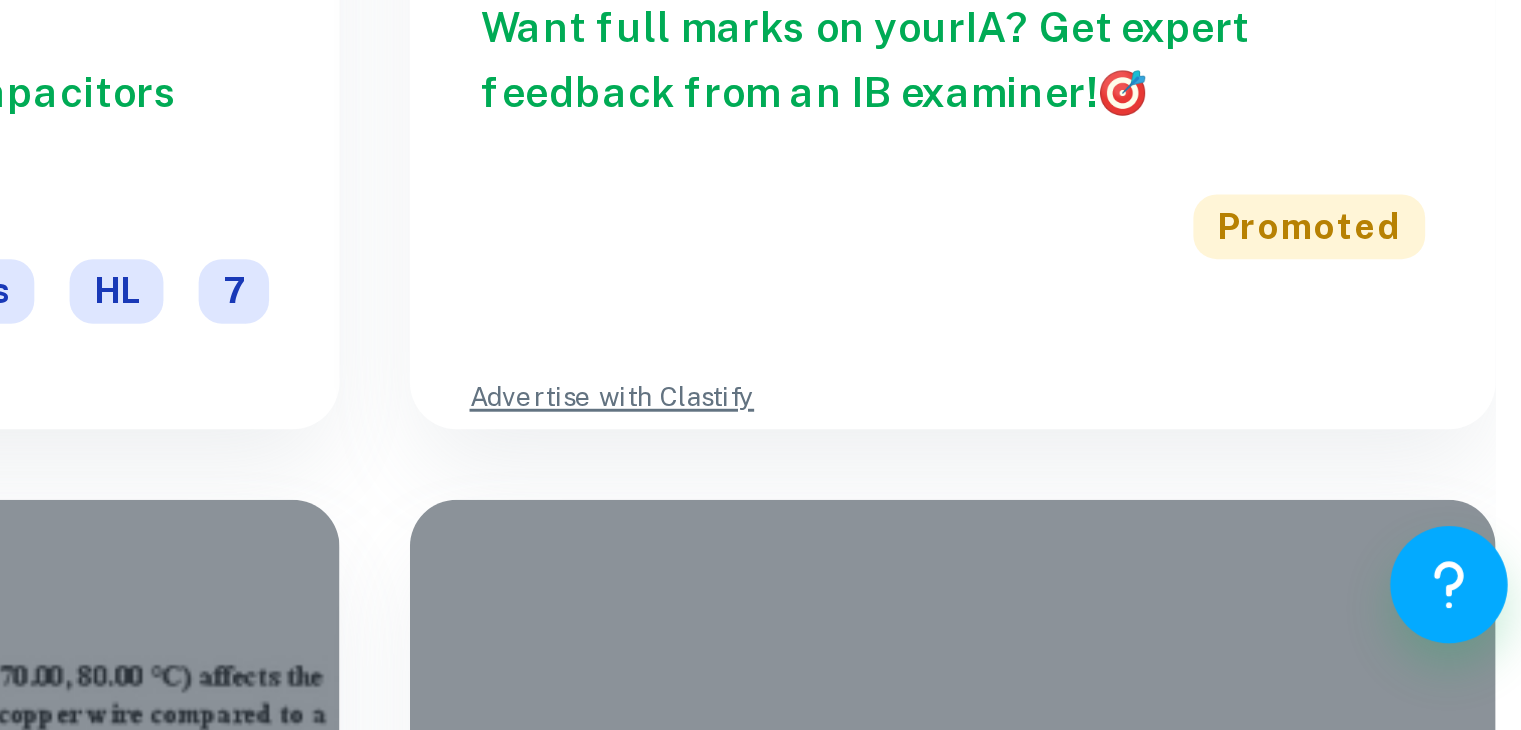 scroll, scrollTop: 577, scrollLeft: 0, axis: vertical 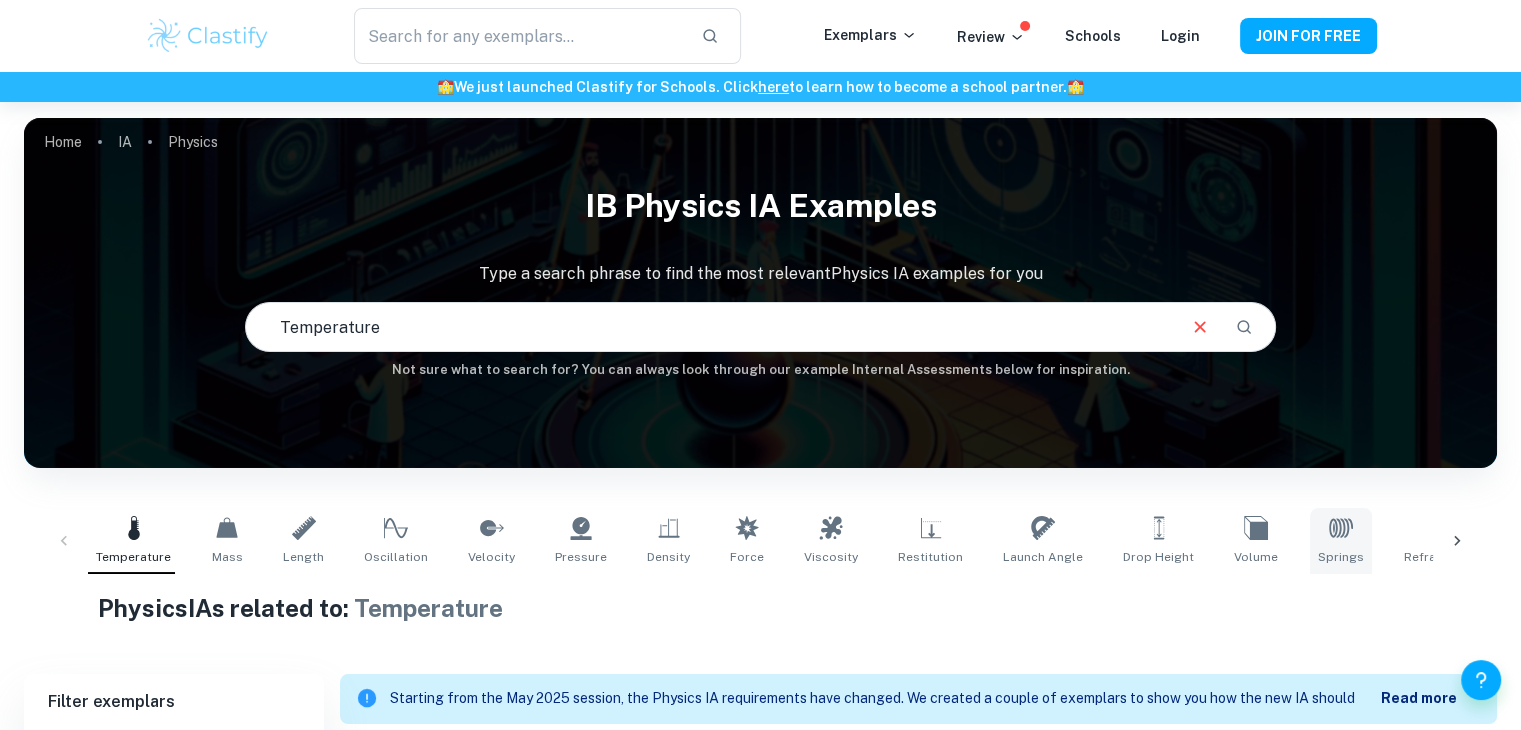 click on "Springs" at bounding box center (1341, 557) 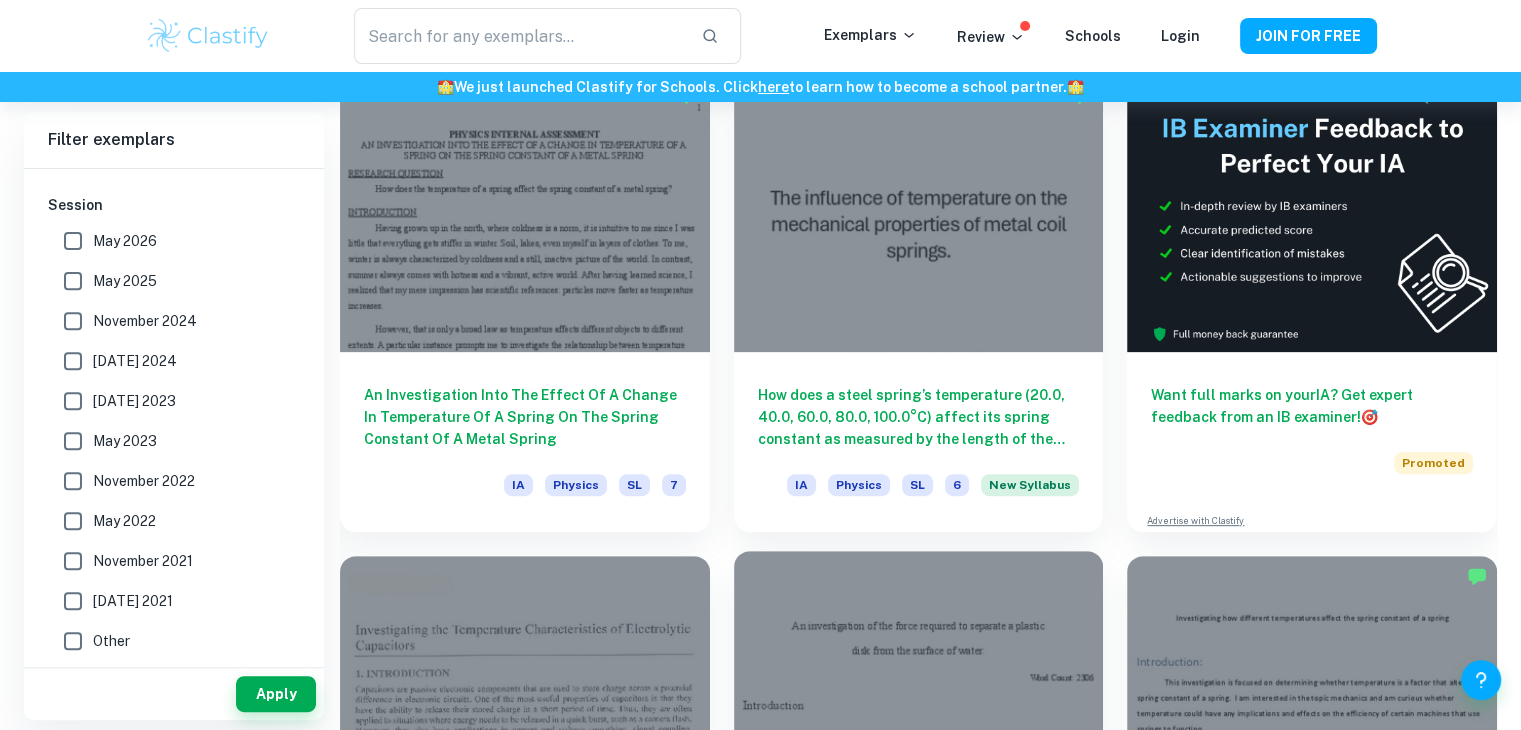 scroll, scrollTop: 492, scrollLeft: 0, axis: vertical 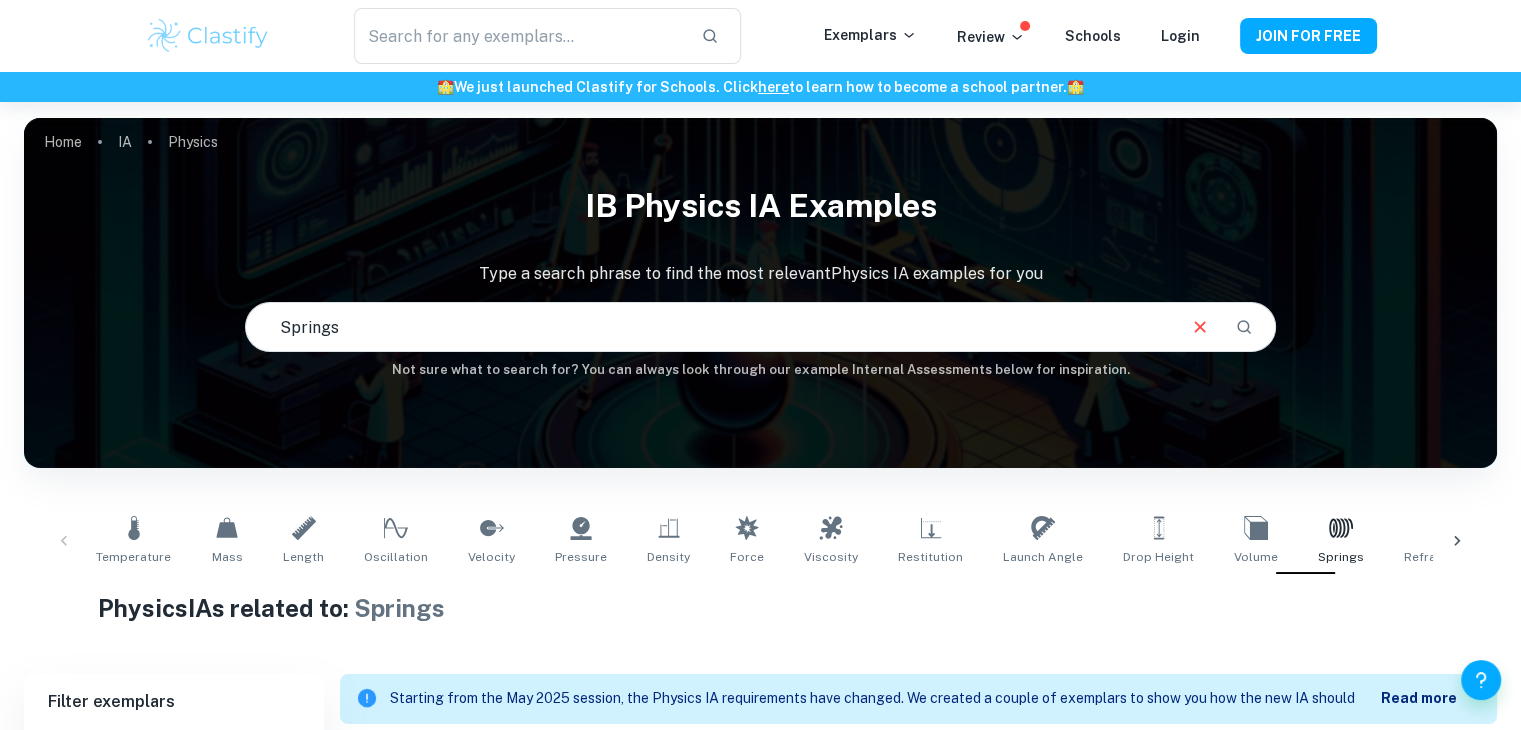 click on "Springs" at bounding box center [709, 327] 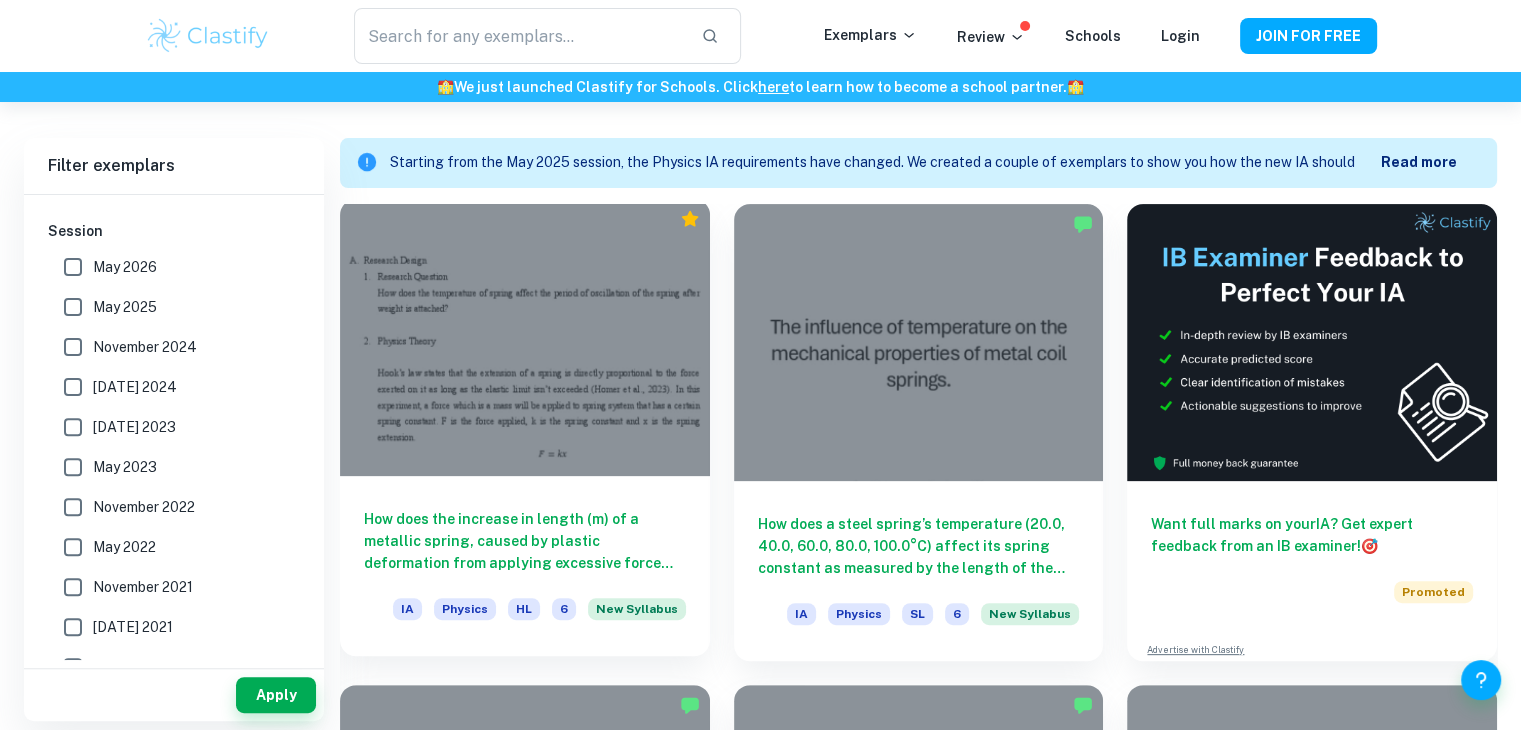 scroll, scrollTop: 126, scrollLeft: 0, axis: vertical 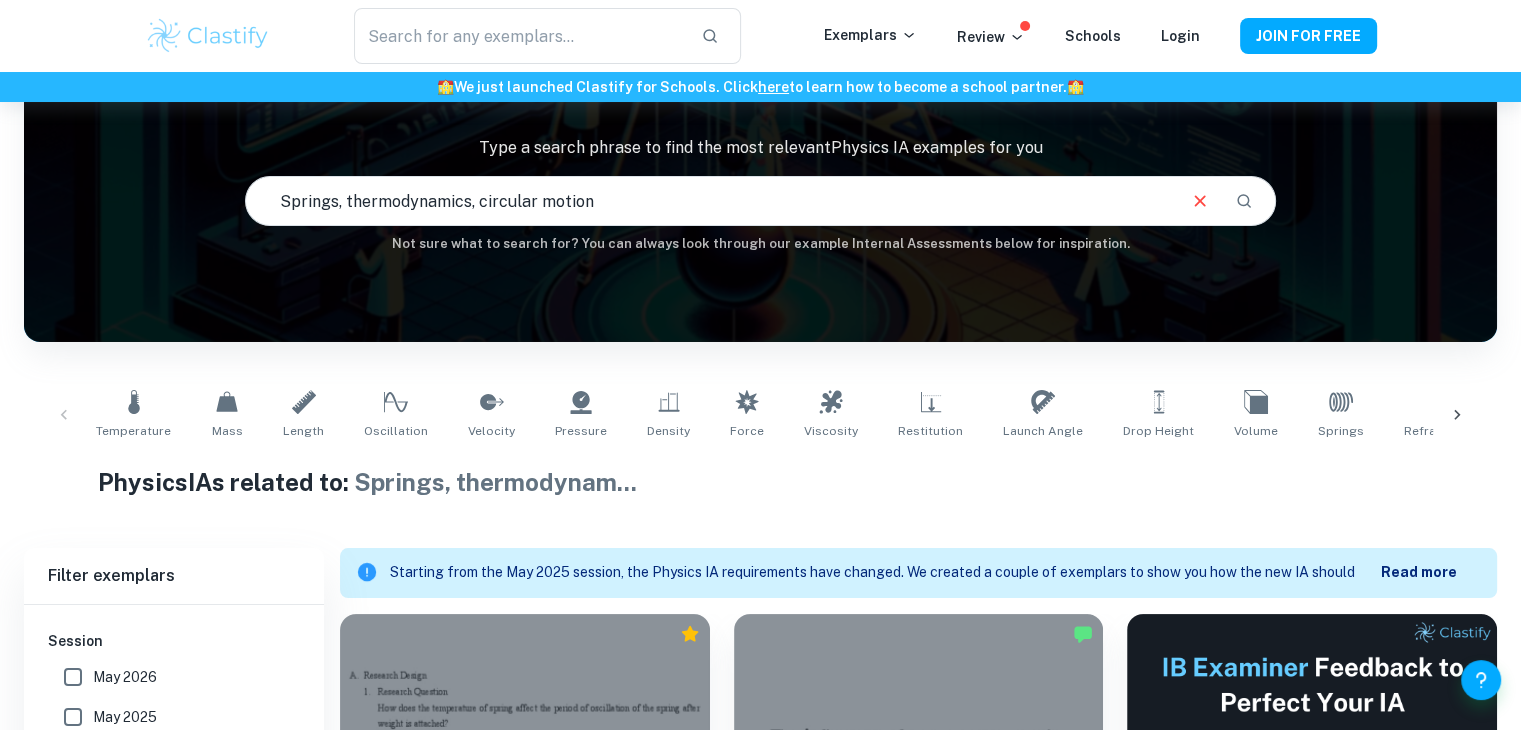 click on "Springs, thermodynamics, circular motion" at bounding box center [709, 201] 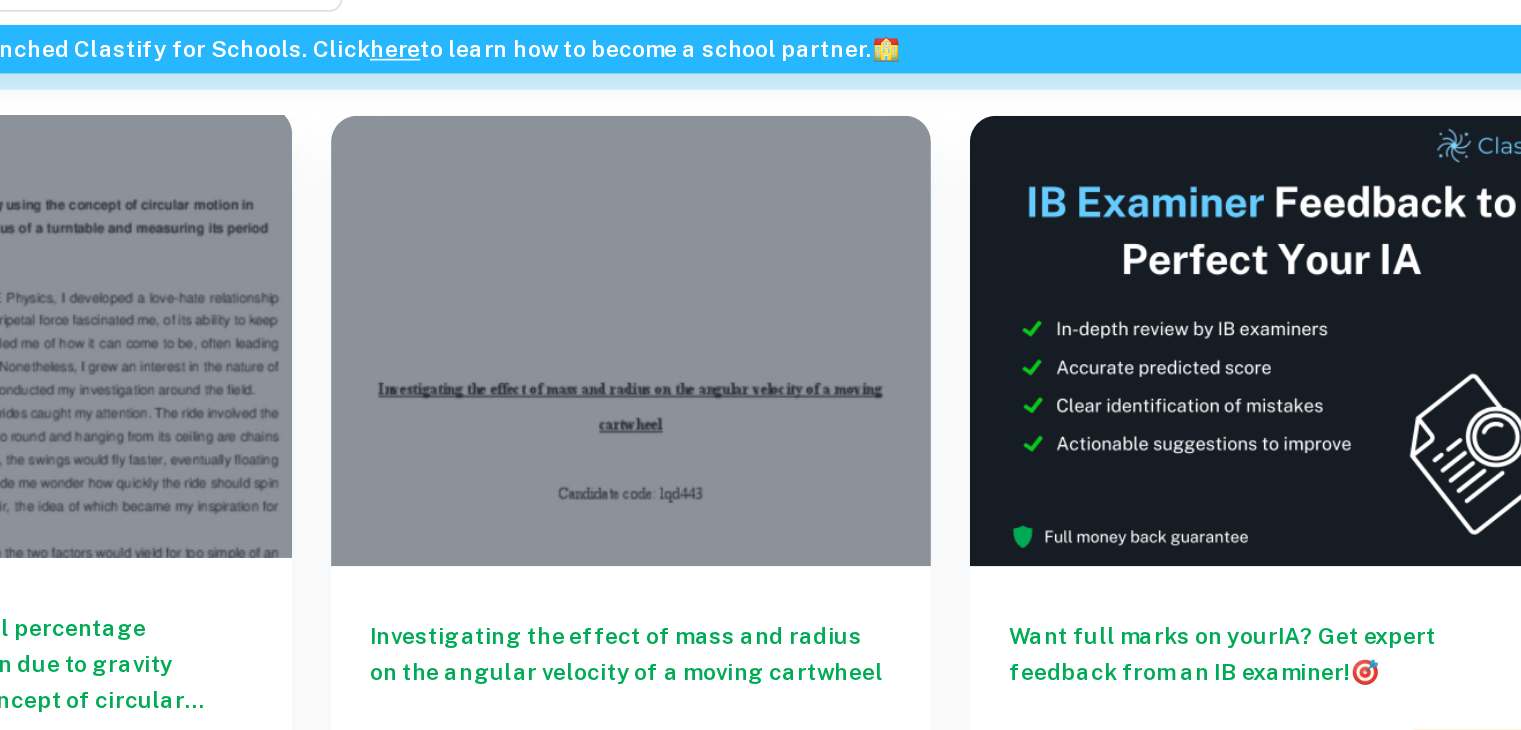 scroll, scrollTop: 612, scrollLeft: 0, axis: vertical 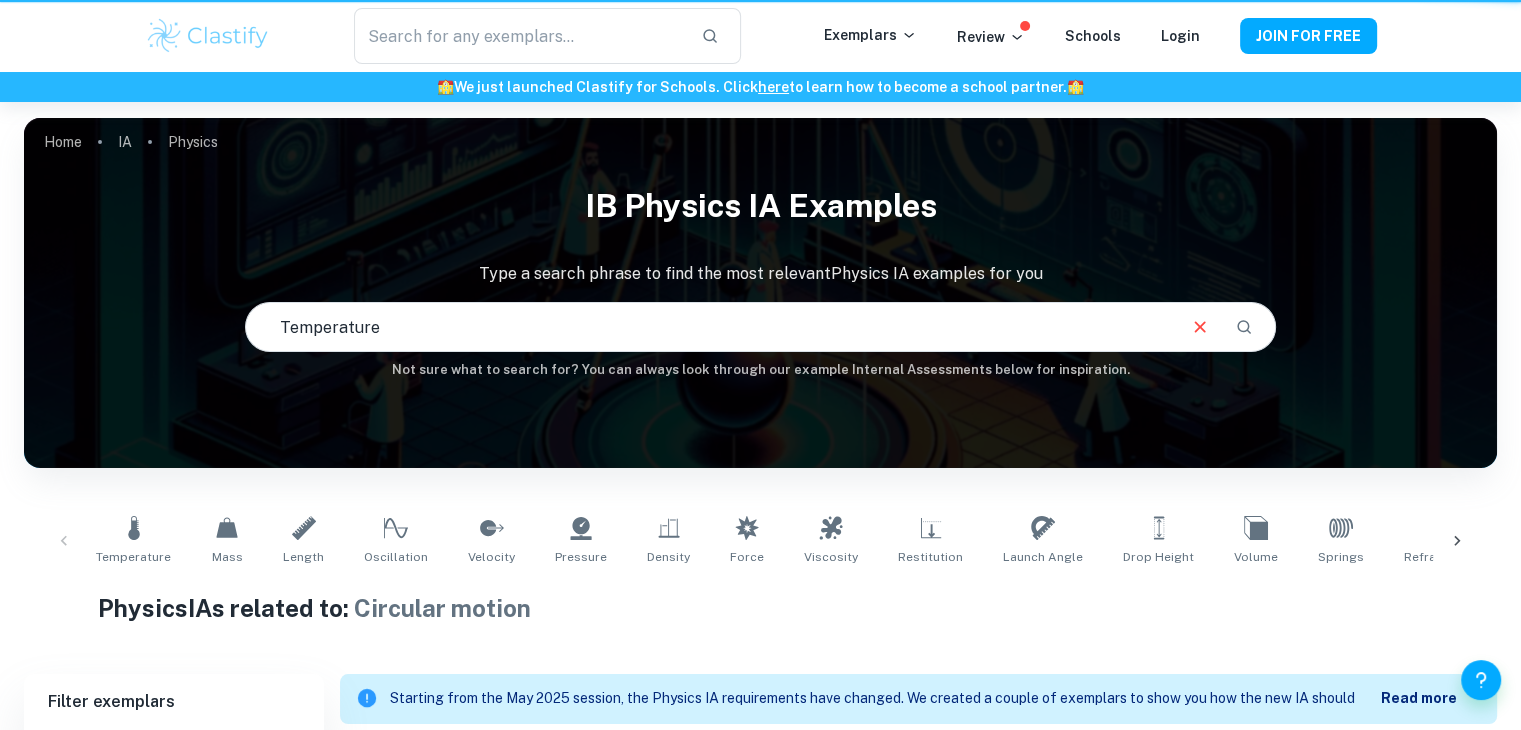 type on "Circular motion" 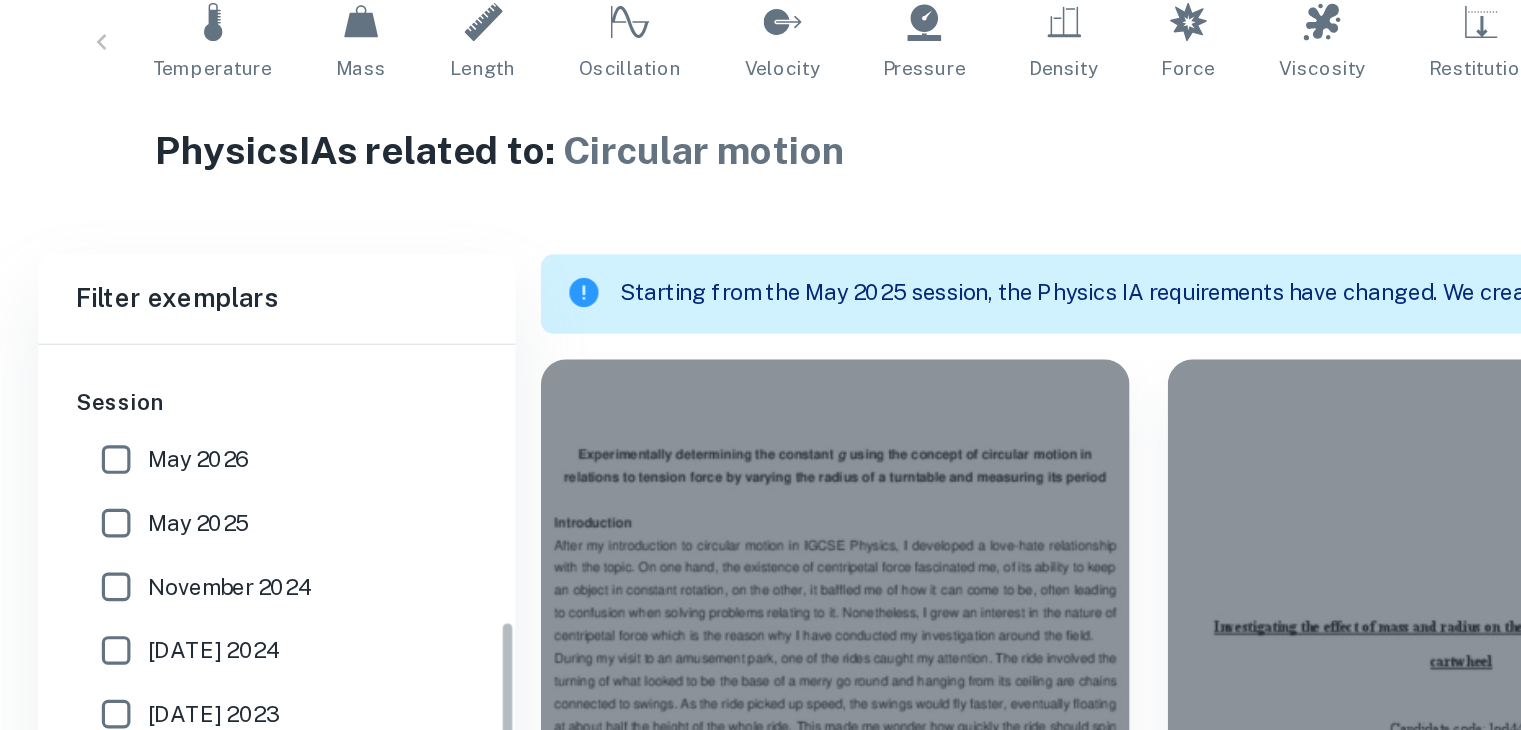 scroll, scrollTop: 395, scrollLeft: 0, axis: vertical 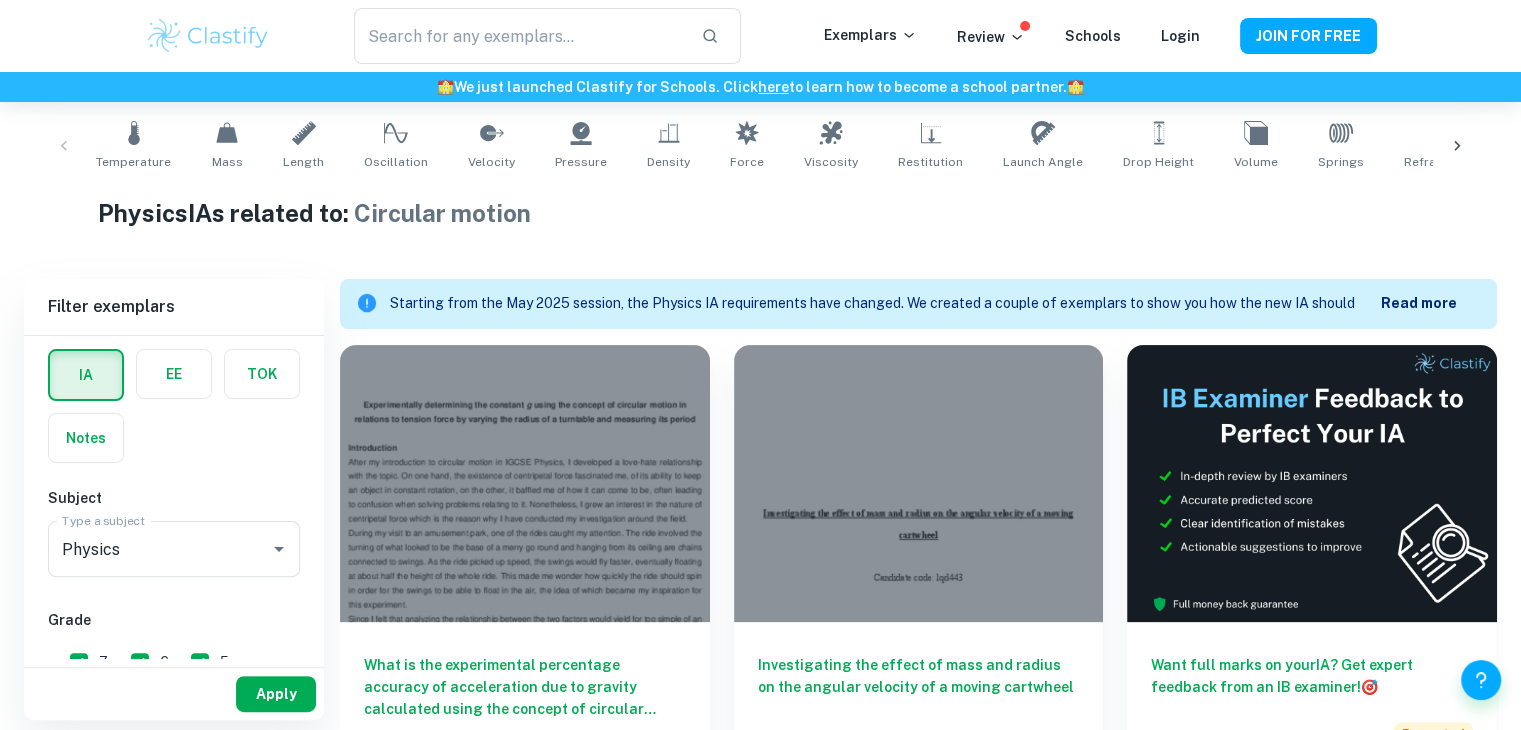 click on "Apply" at bounding box center [276, 694] 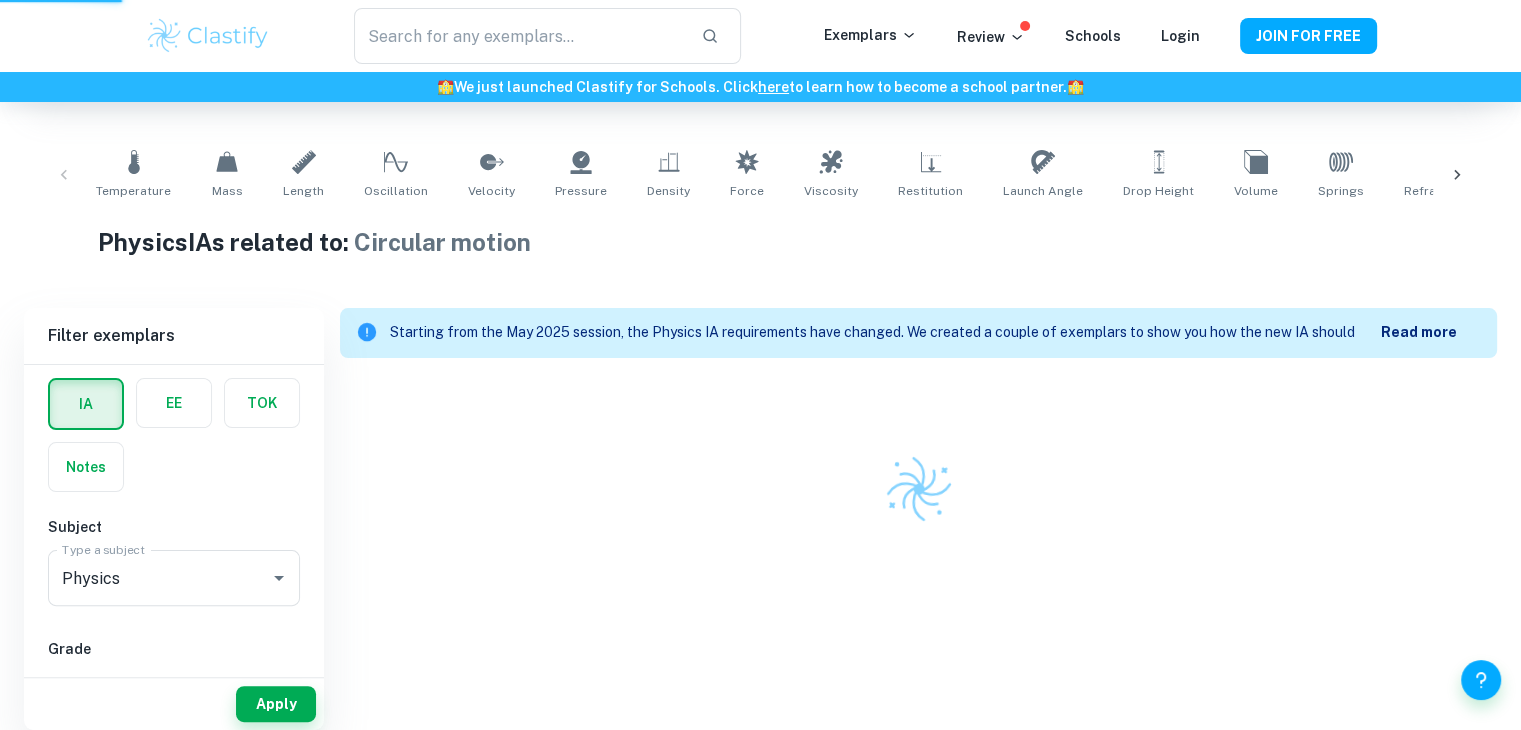 scroll, scrollTop: 356, scrollLeft: 0, axis: vertical 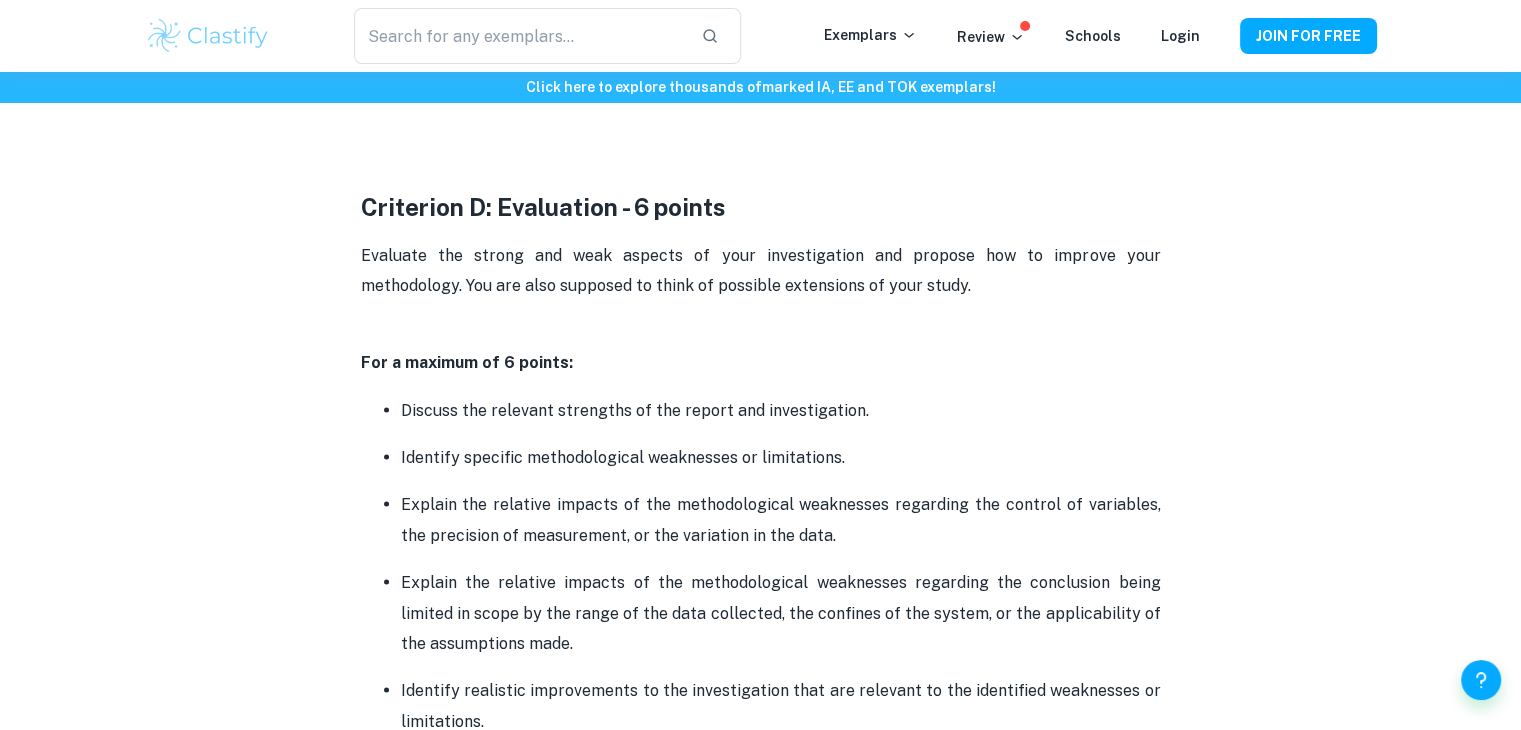 click on "Physics IA Criteria and Checklist [2025 updated] By [NAME] • [DATE] Get feedback on your Physics IA Marked only by official IB examiners Learn more Physics IA Criteria and Checklist Are you feeling the pressure of the Physics IA deadline? We are here to offer our expertise in ensuring that your investigation aligns with the assessment criteria. Check out our recommendations drawn from extensive experience with countless revised essays. This post covers the new Science IA syllabus starting from the May 2025 exam session. The Physics internal assessment, worth 20% of the final score, is graded for a total of 24 points. The assessment consists of the following: Criterion A: Research Design - 6 points For a maximum of 6 points: The research question must state the dependent and independent variables or two correlated variables and briefly describe the system in which the research question is embedded - describe the method of analysis. here . here . Physics IA 7 7" at bounding box center (761, -984) 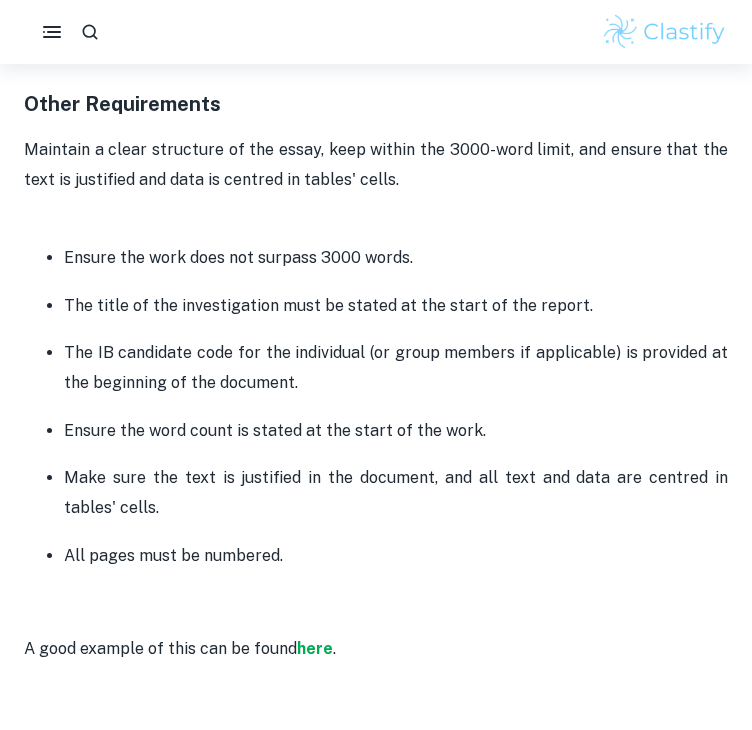 scroll, scrollTop: 4816, scrollLeft: 0, axis: vertical 